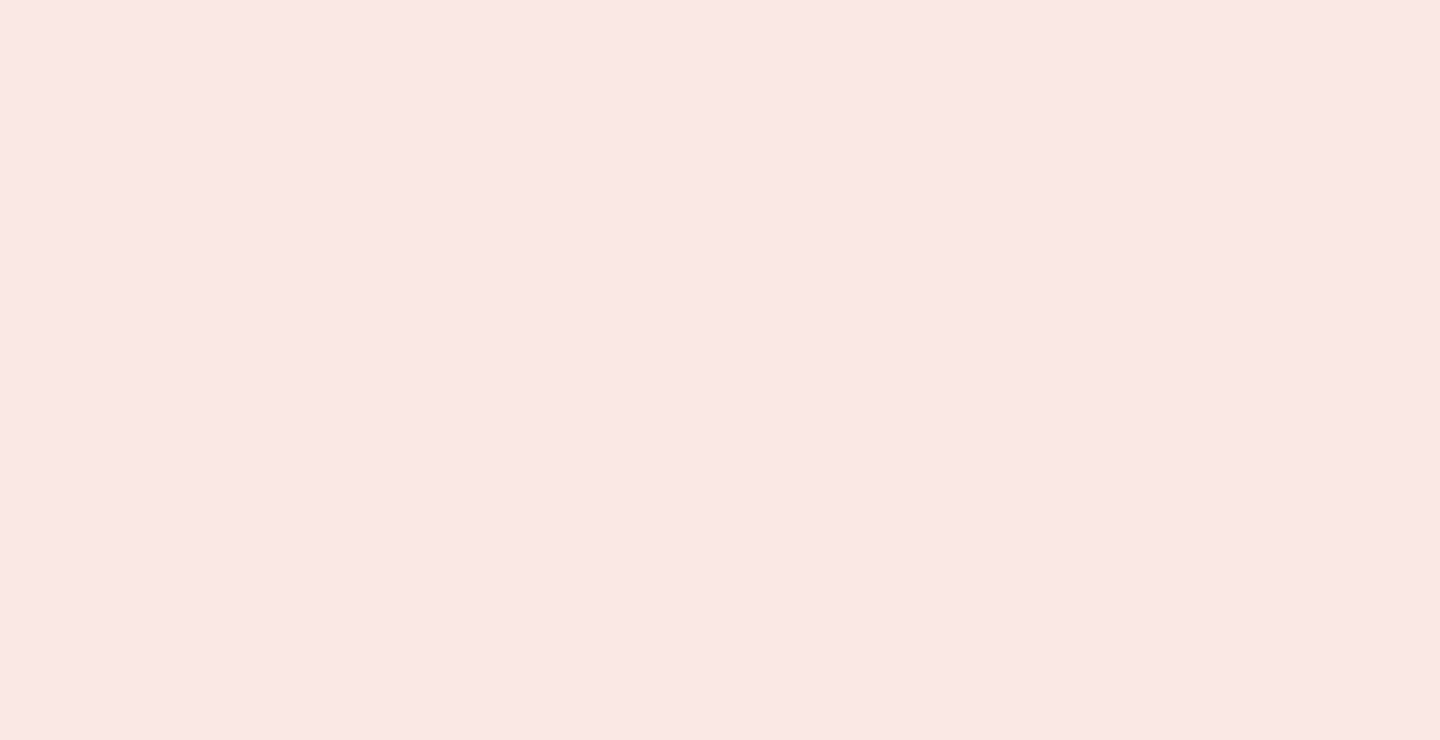 scroll, scrollTop: 0, scrollLeft: 0, axis: both 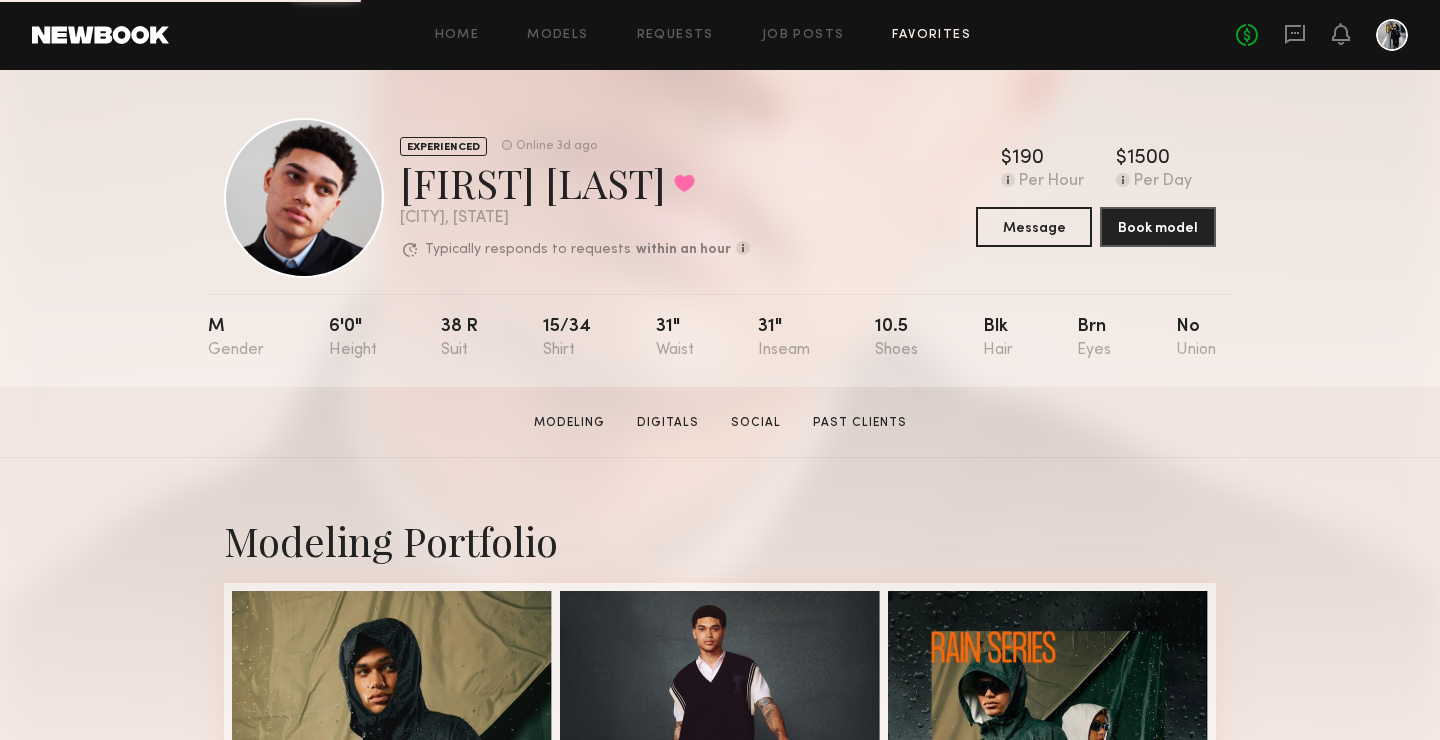 click on "Favorites" 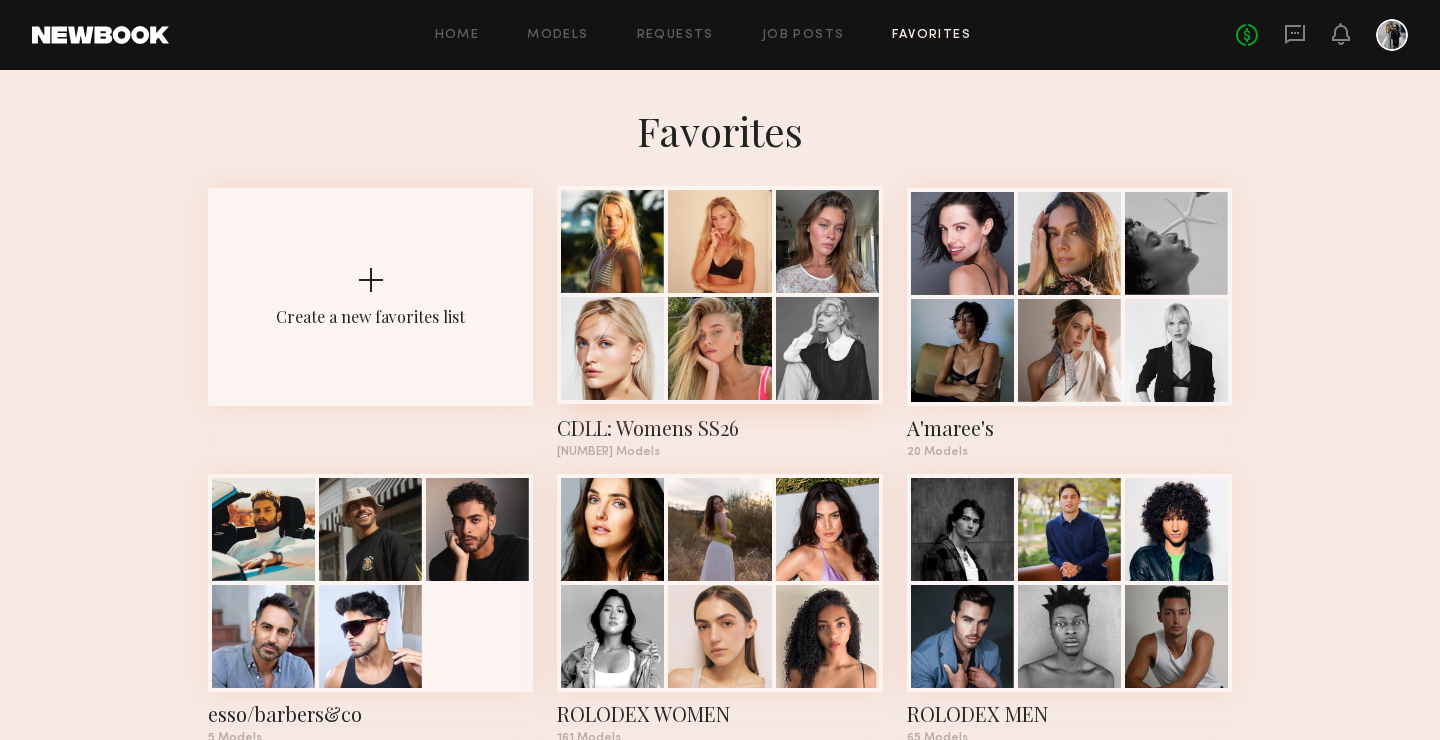 click 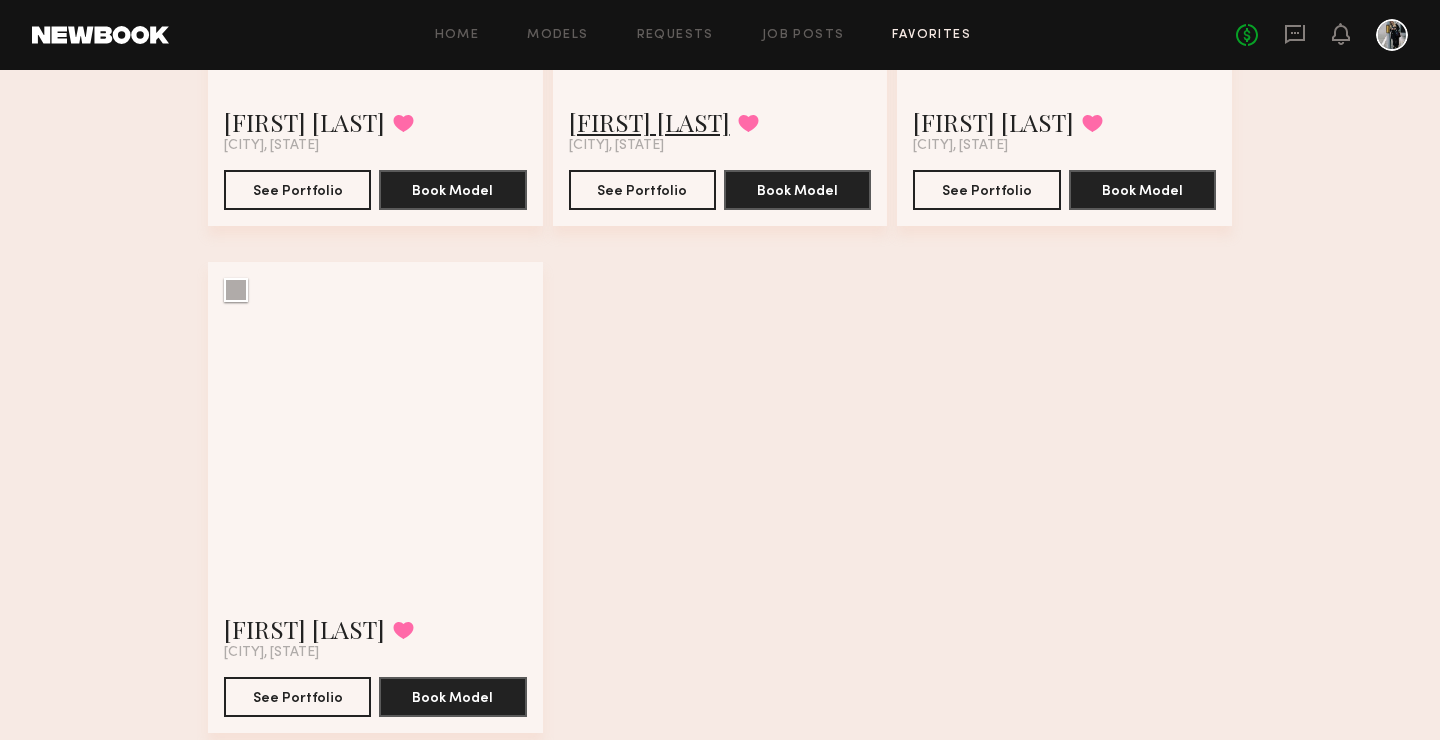 scroll, scrollTop: 2551, scrollLeft: 0, axis: vertical 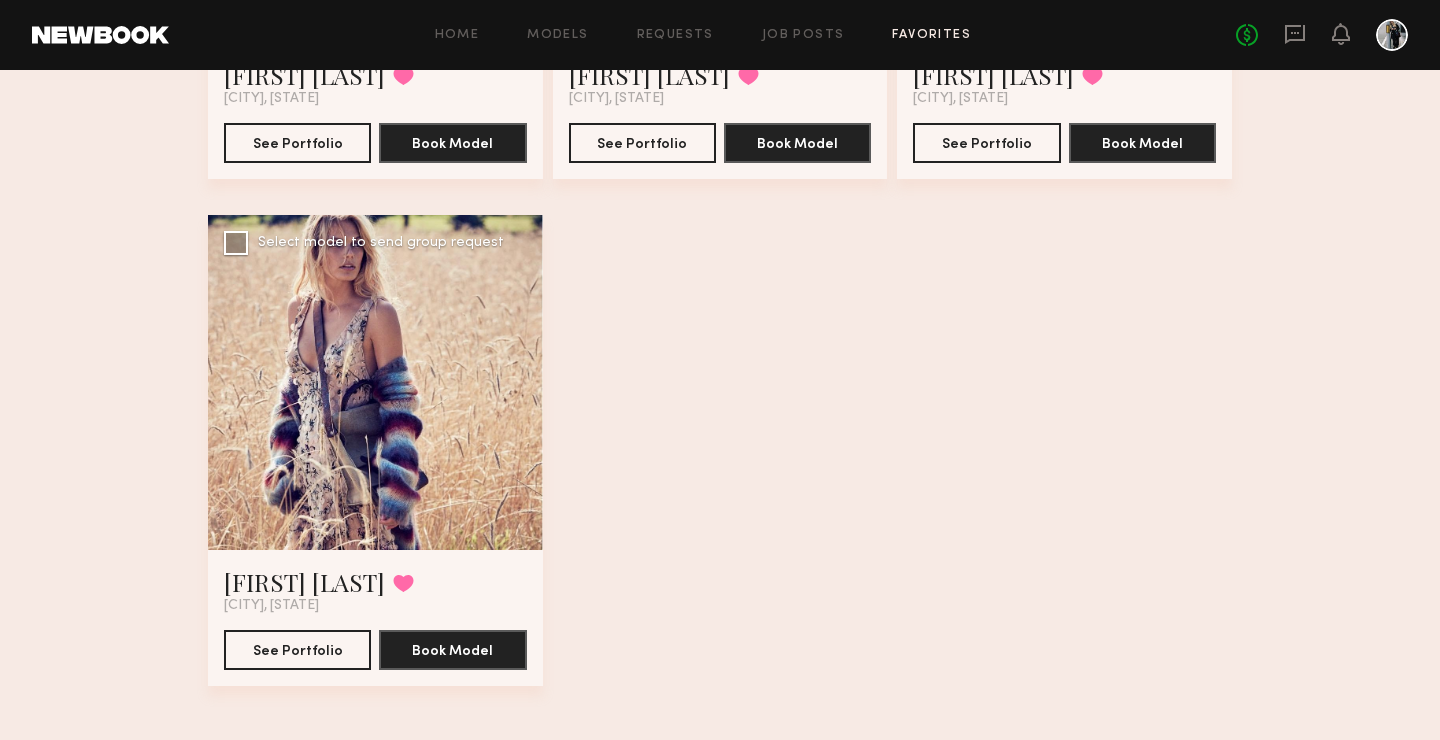 click 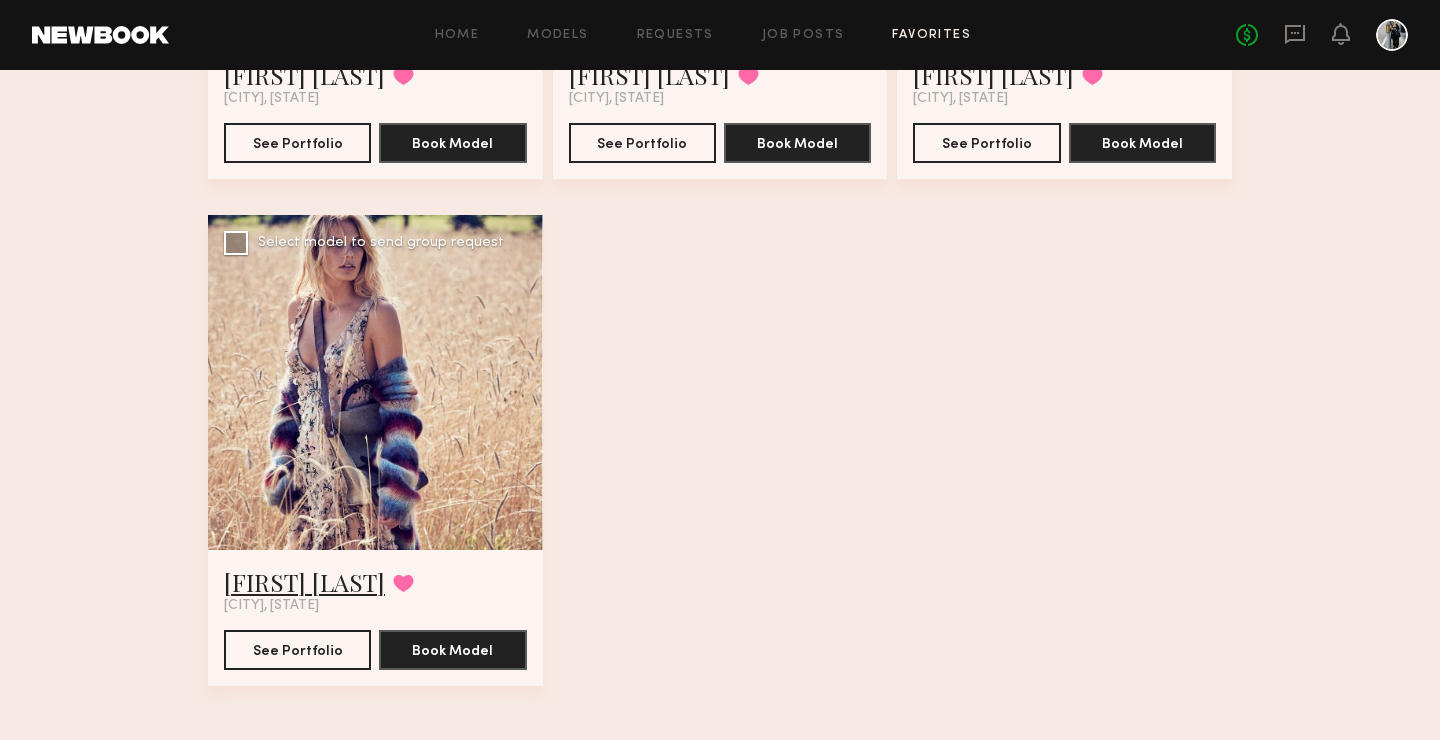 click on "[FIRST] [LAST]" 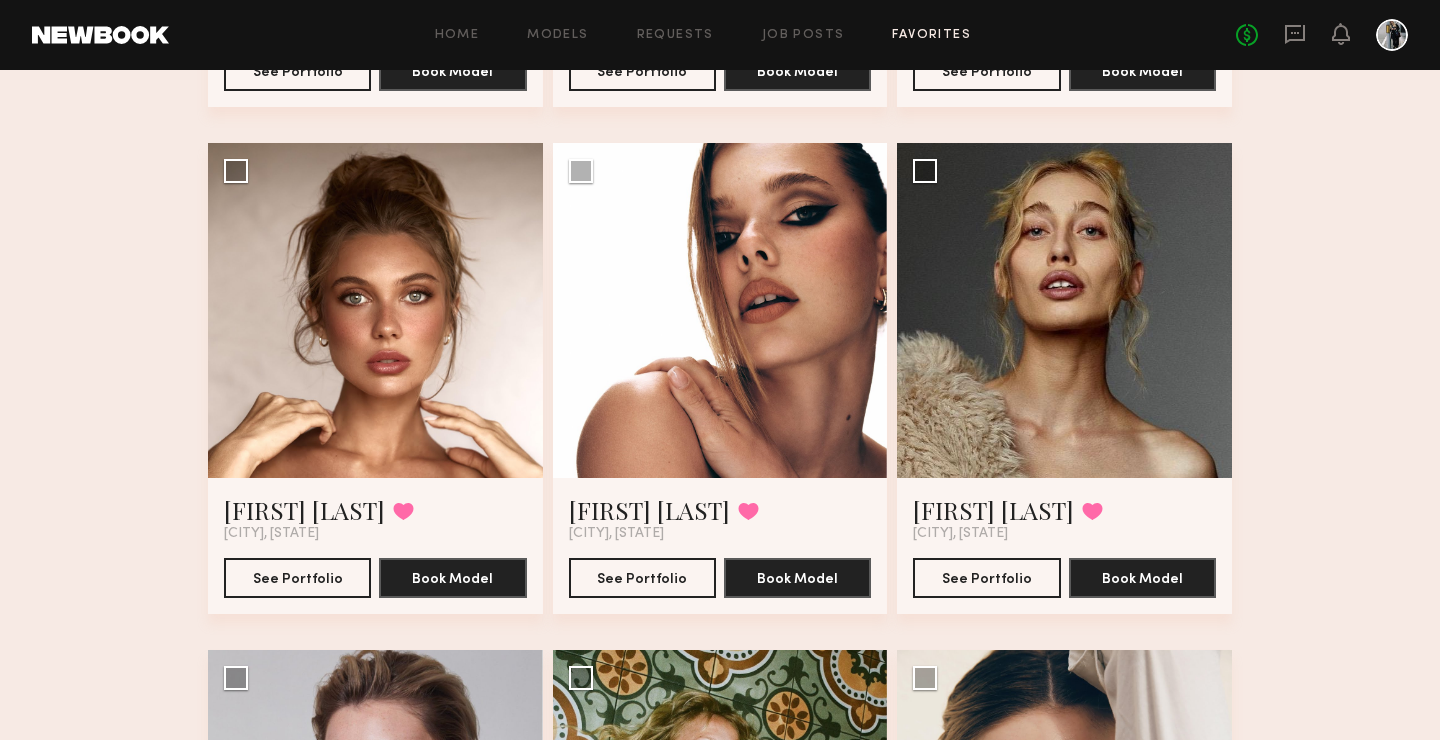 scroll, scrollTop: 1135, scrollLeft: 0, axis: vertical 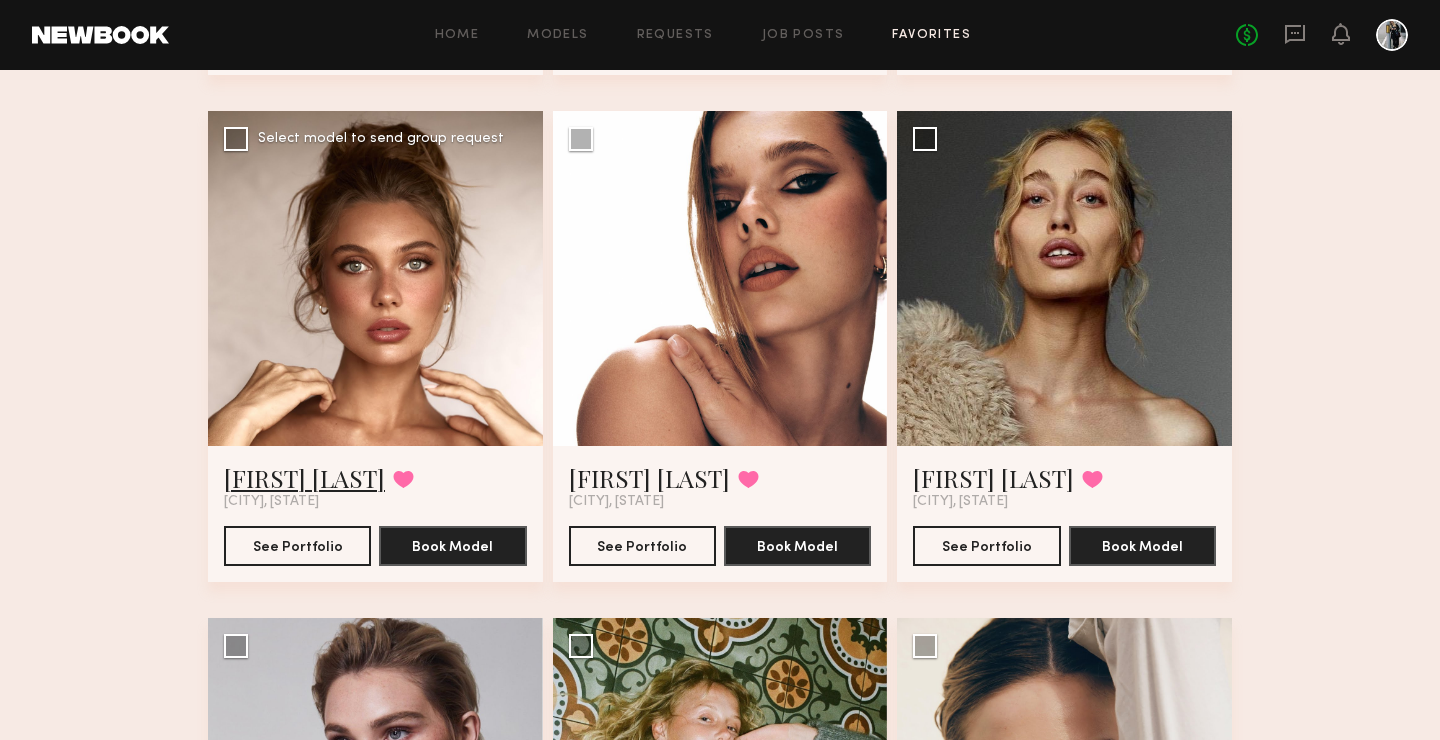 click on "[FIRST] [LAST]" 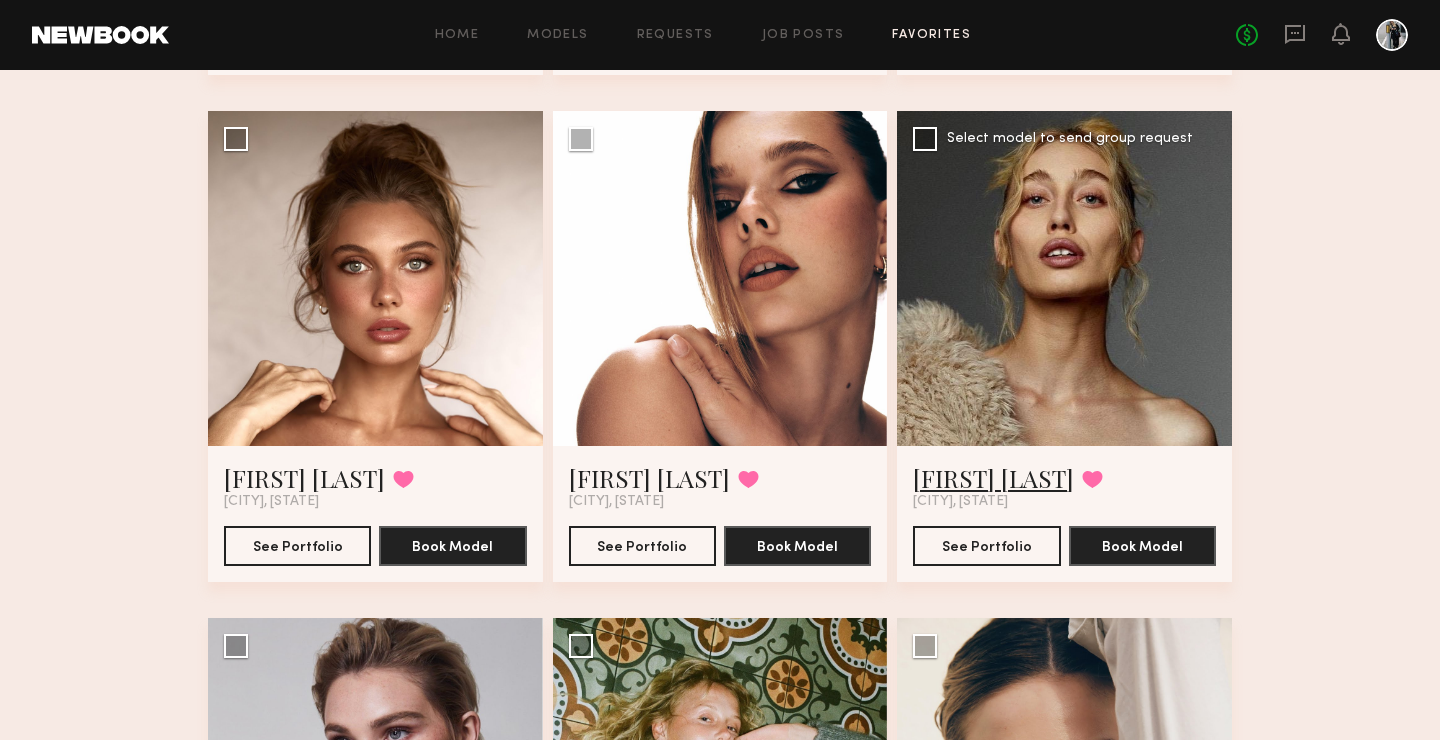 click on "[FIRST] [LAST]" 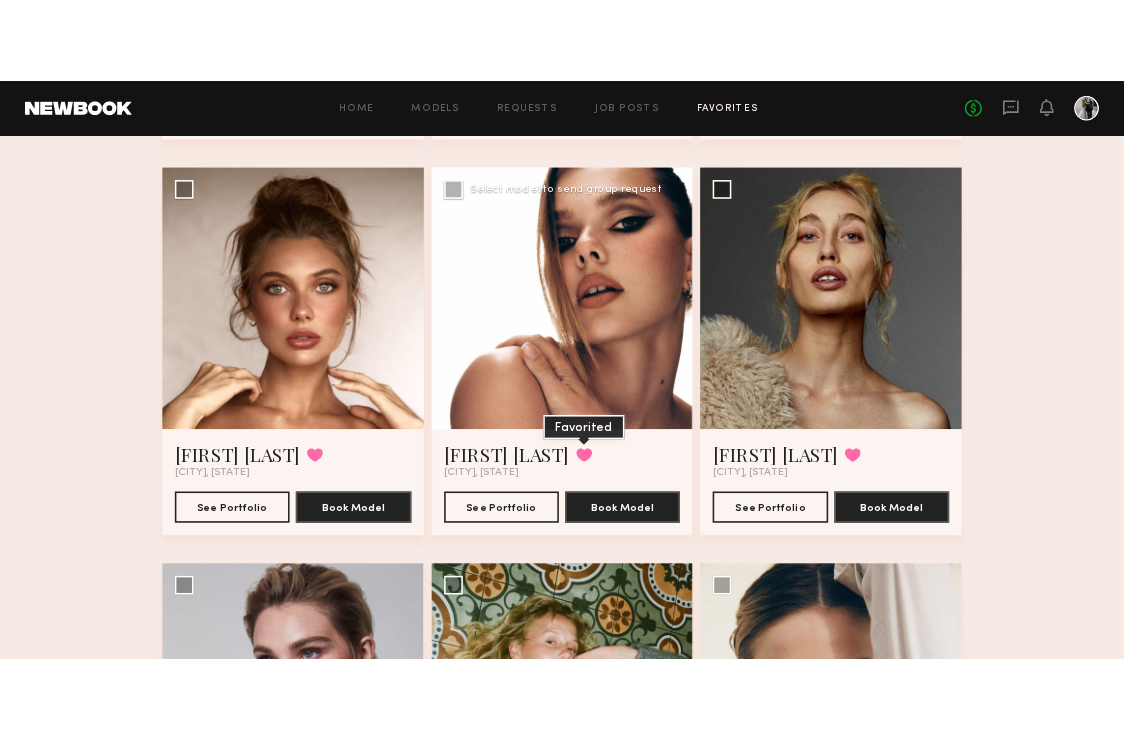 scroll, scrollTop: 0, scrollLeft: 0, axis: both 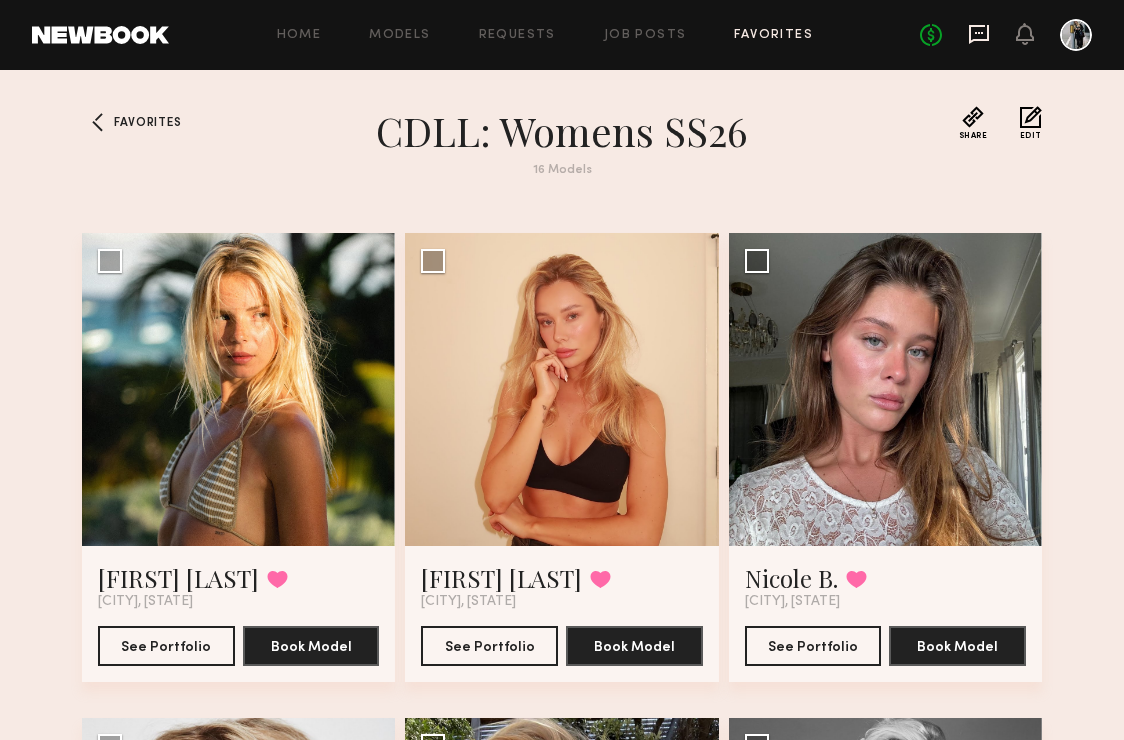 click 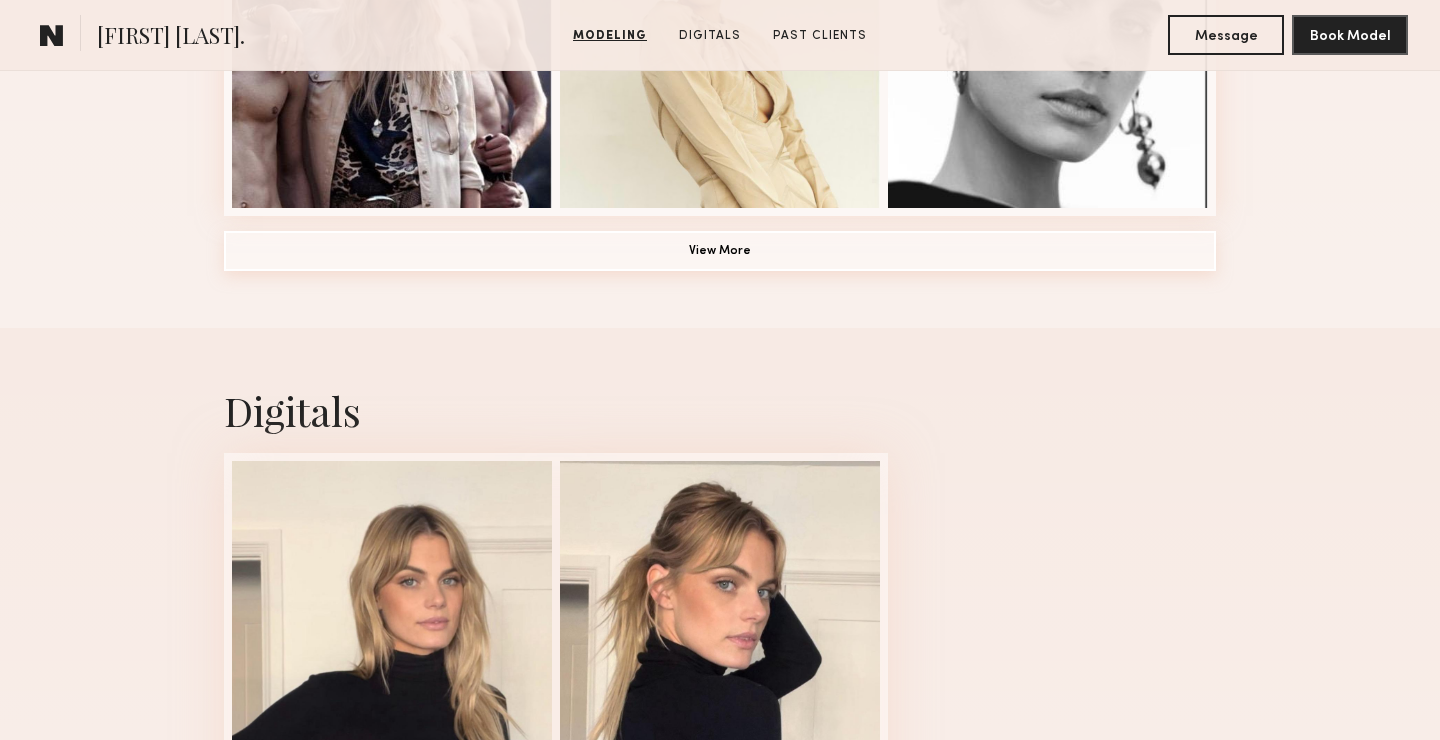 scroll, scrollTop: 1718, scrollLeft: 0, axis: vertical 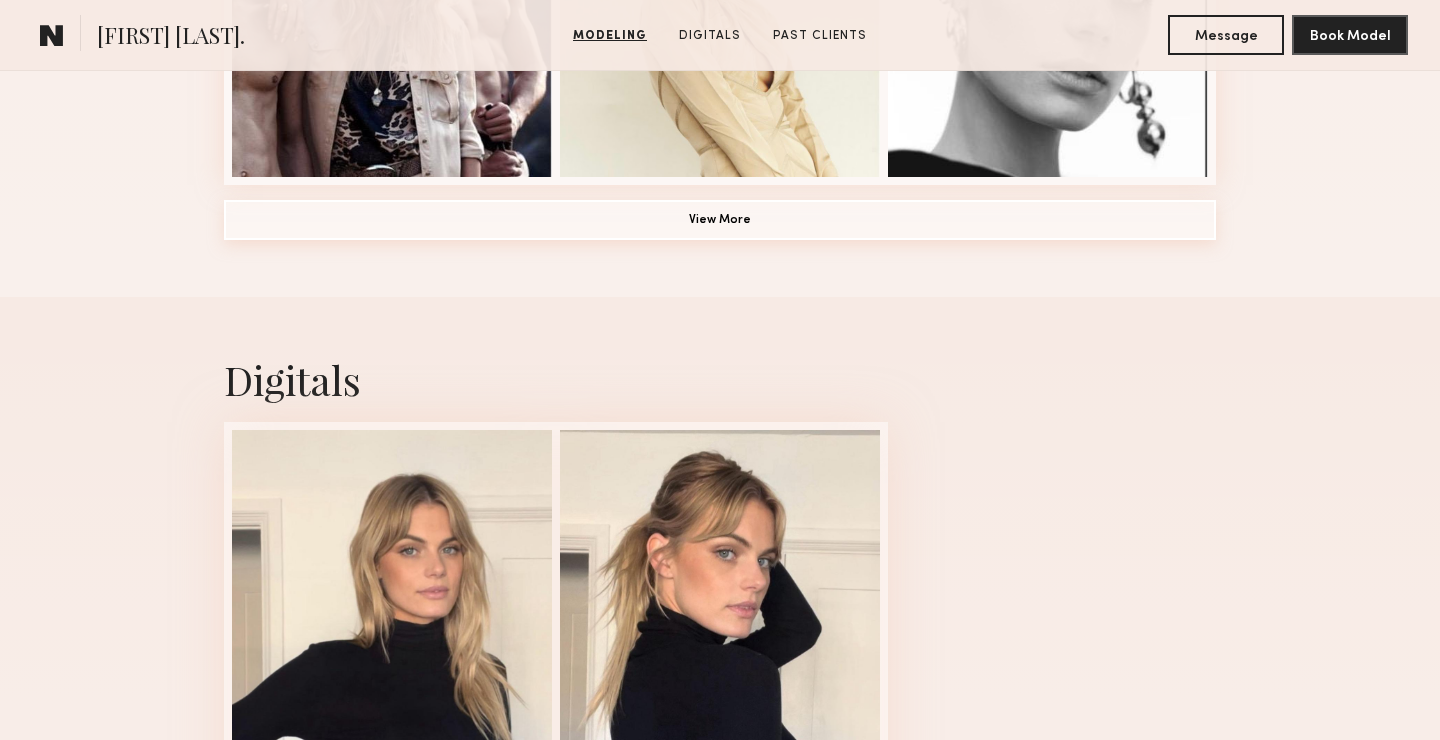 click on "View More" 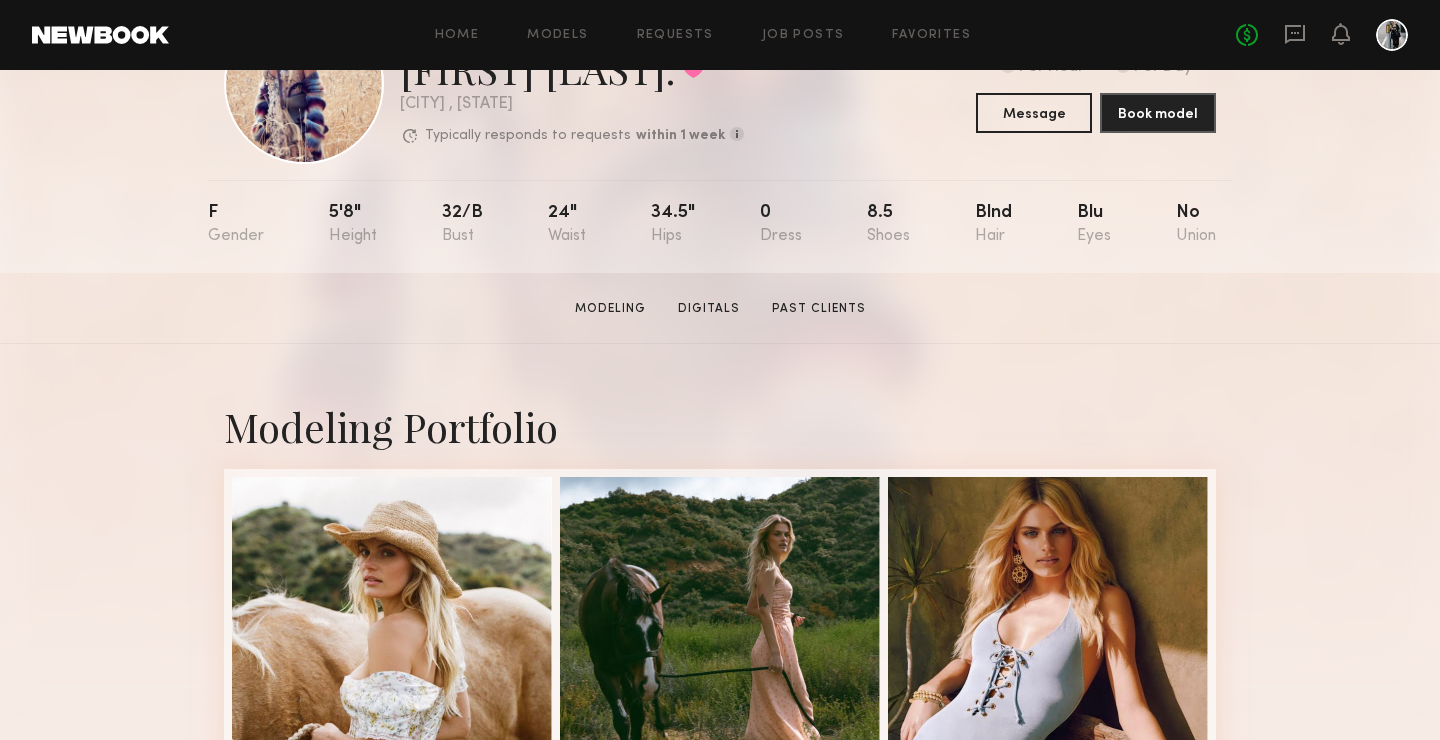 scroll, scrollTop: 155, scrollLeft: 0, axis: vertical 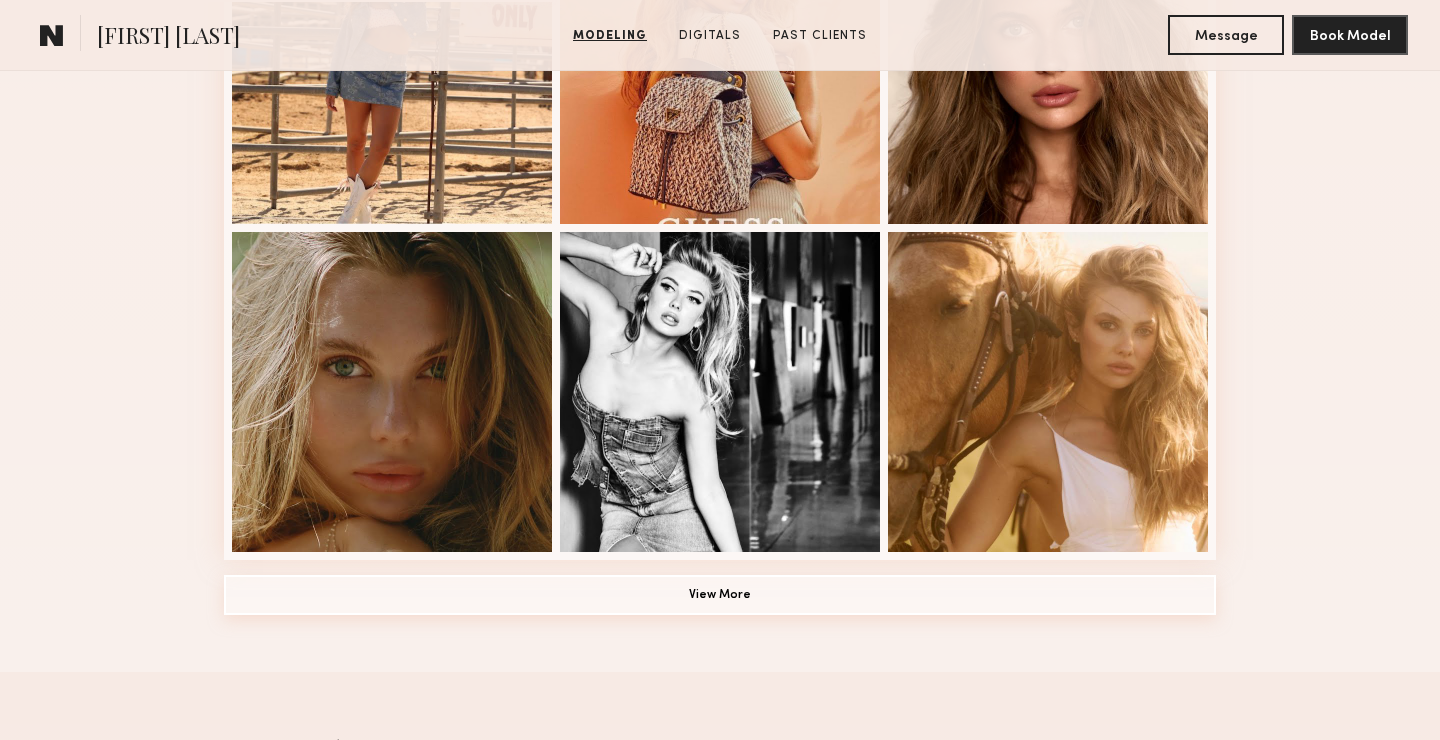 click on "View More" 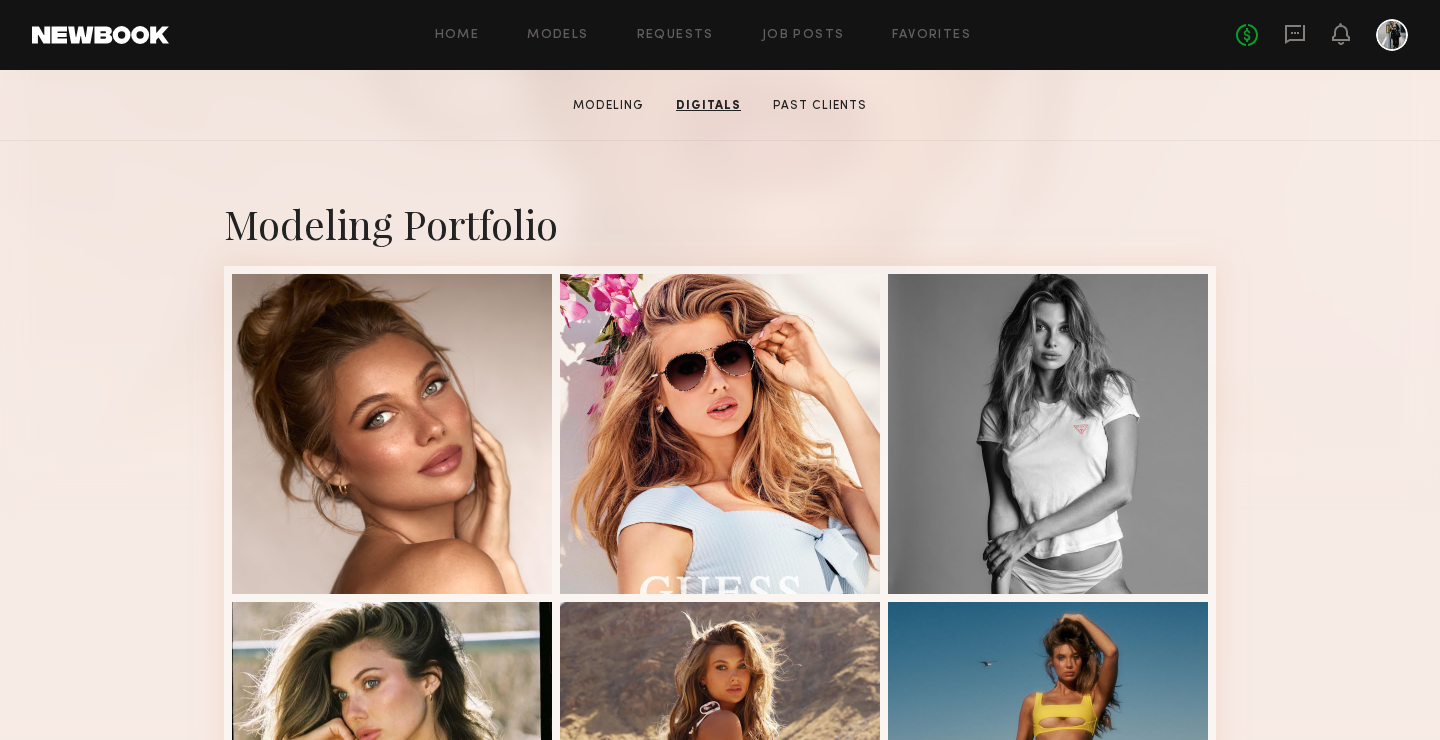 scroll, scrollTop: 0, scrollLeft: 0, axis: both 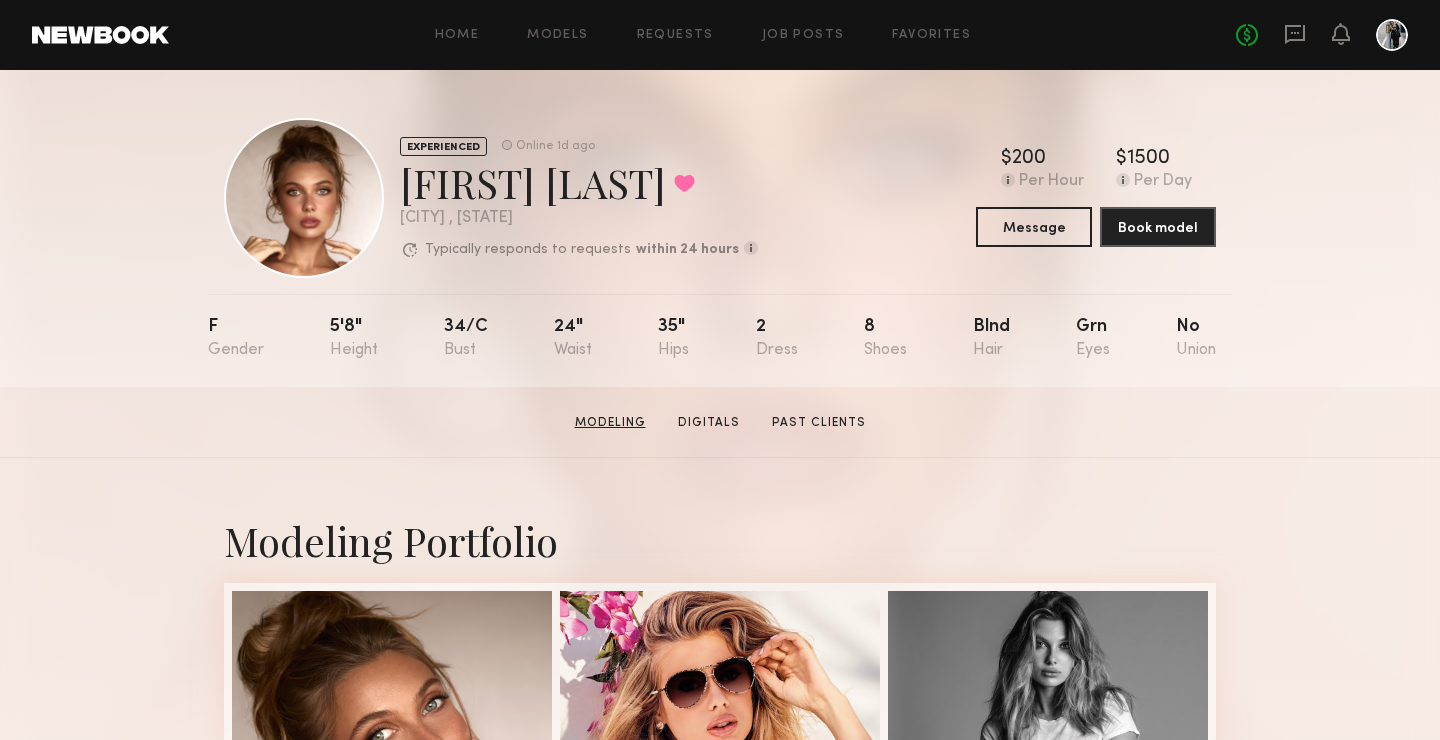 click on "Modeling" 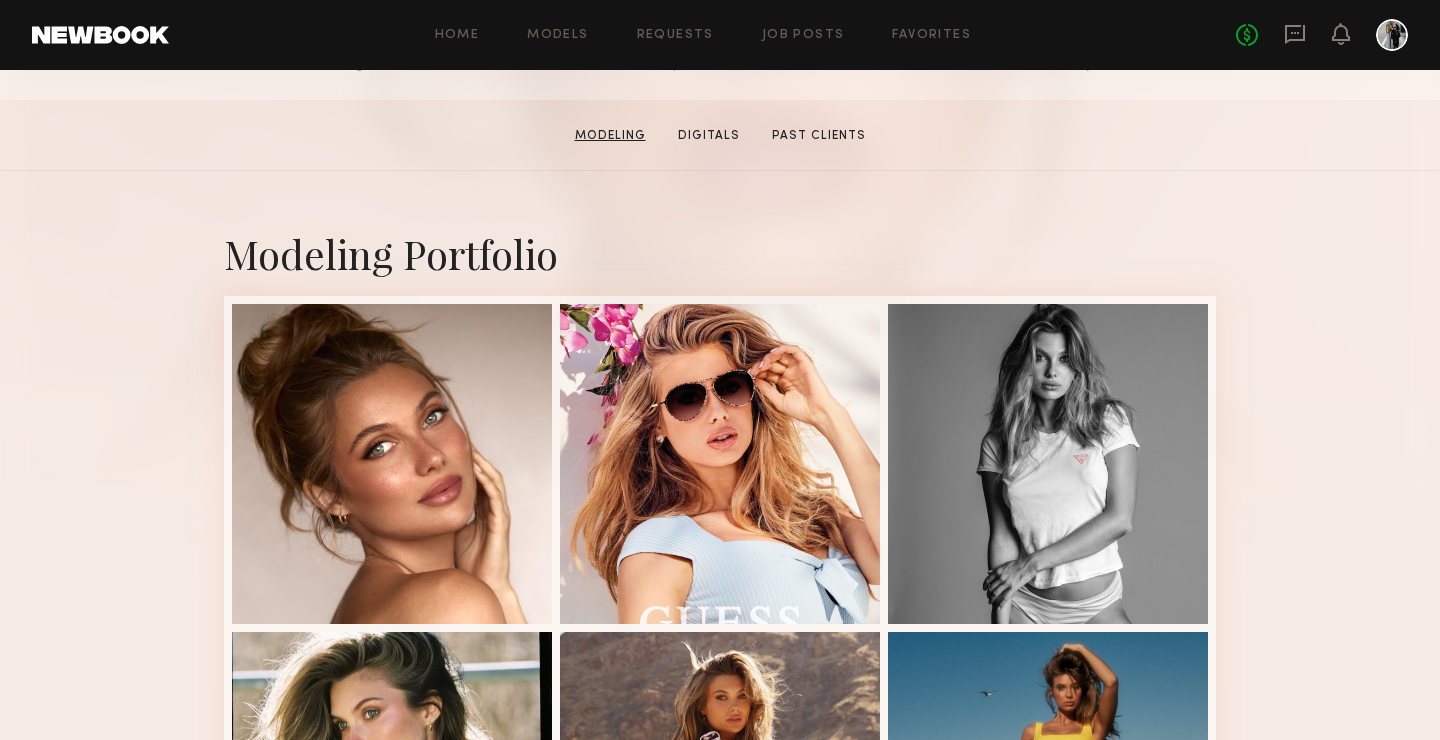 scroll, scrollTop: 337, scrollLeft: 0, axis: vertical 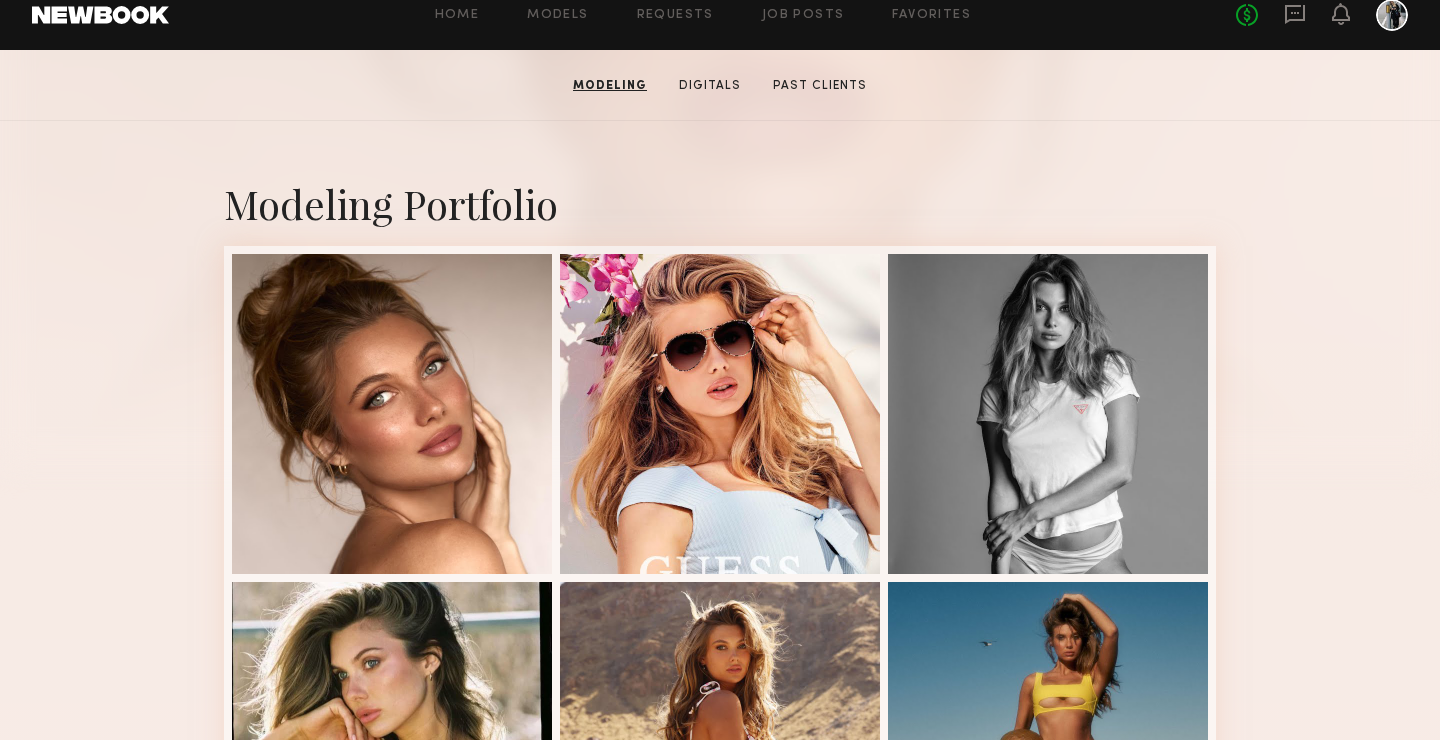 click on "Gillian N.  Modeling   Digitals   Past Clients   Message   Book Model" 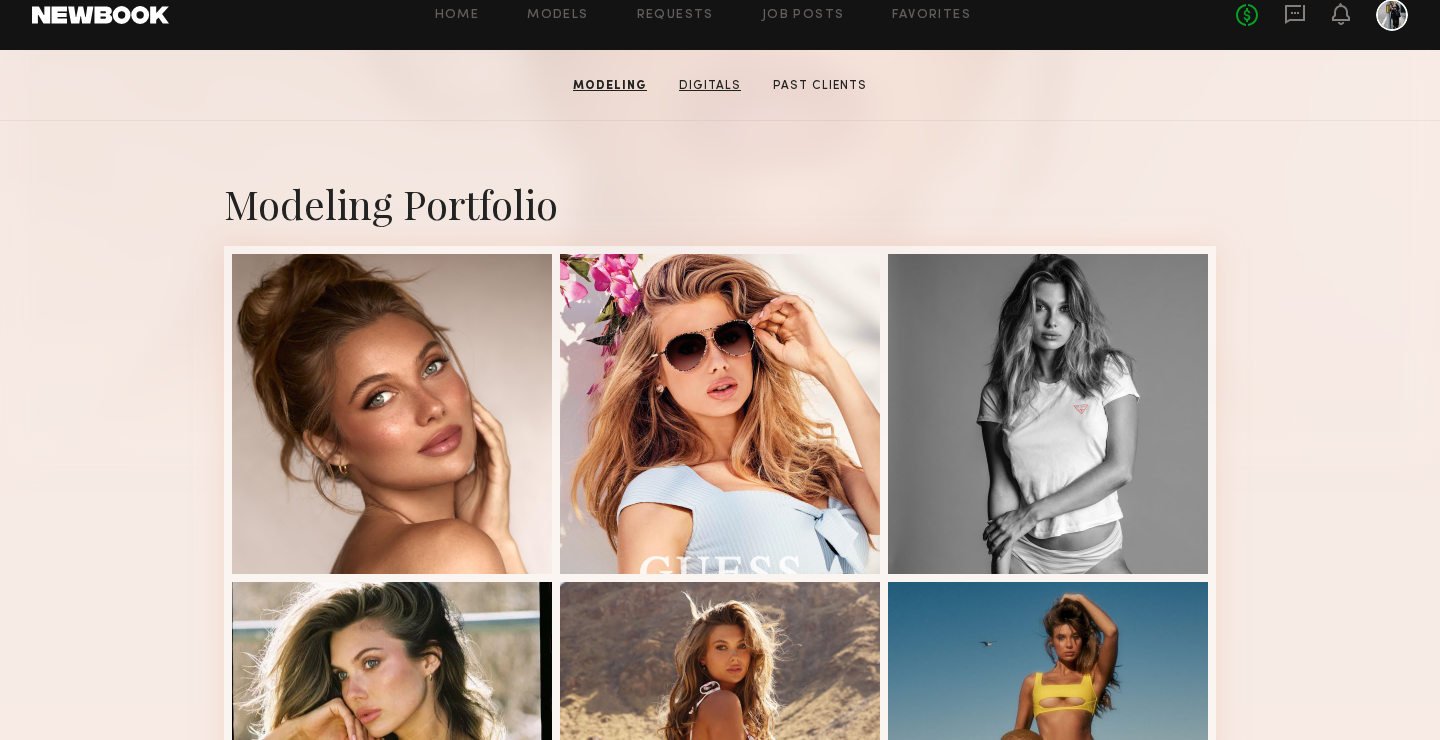 click on "Digitals" 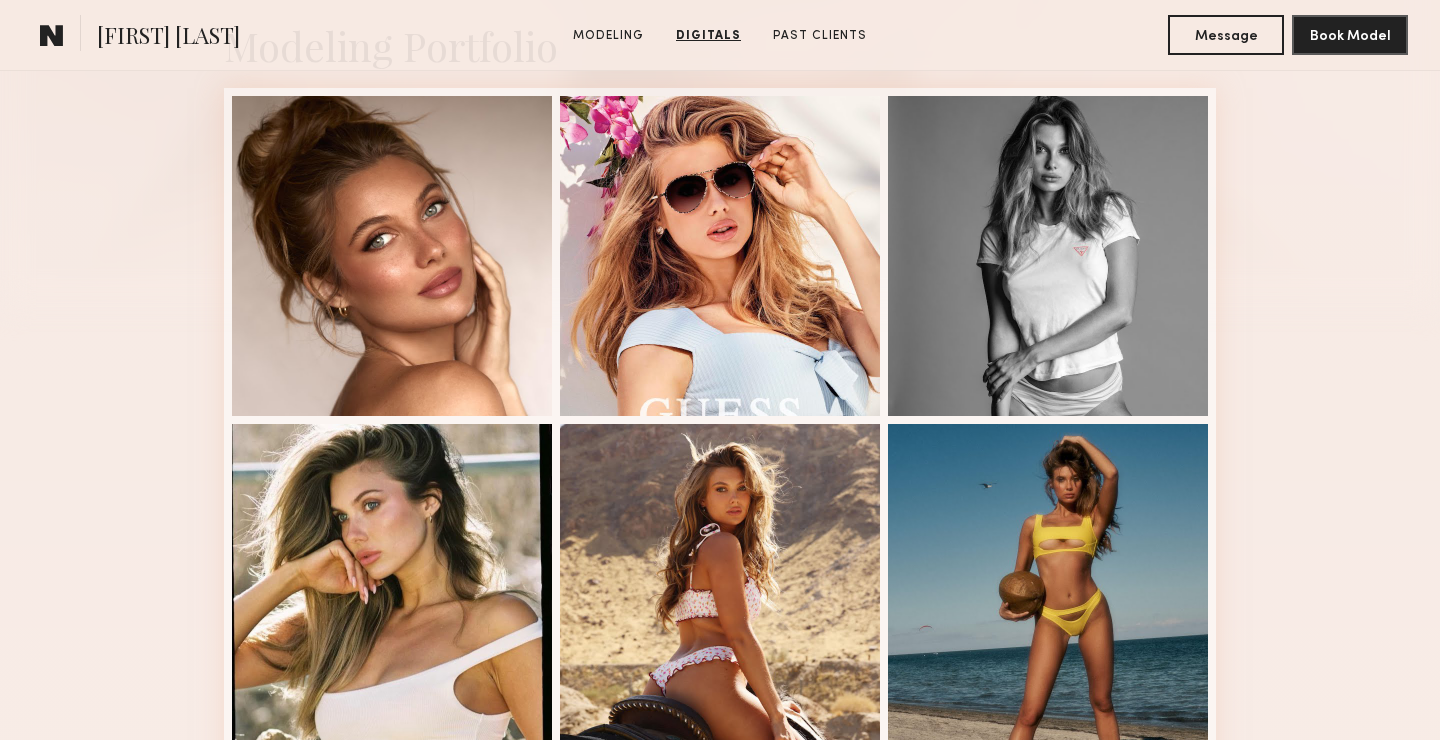 scroll, scrollTop: 0, scrollLeft: 0, axis: both 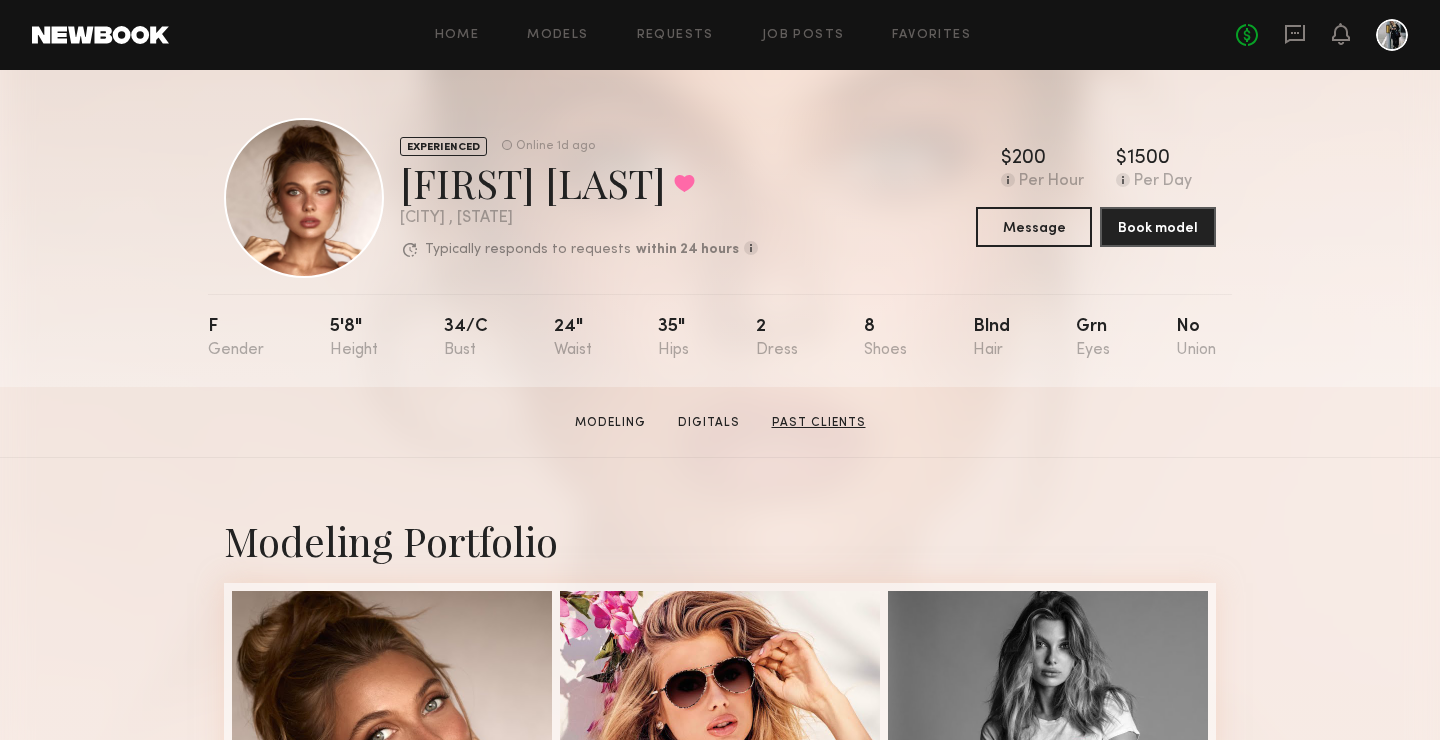 click on "Past Clients" 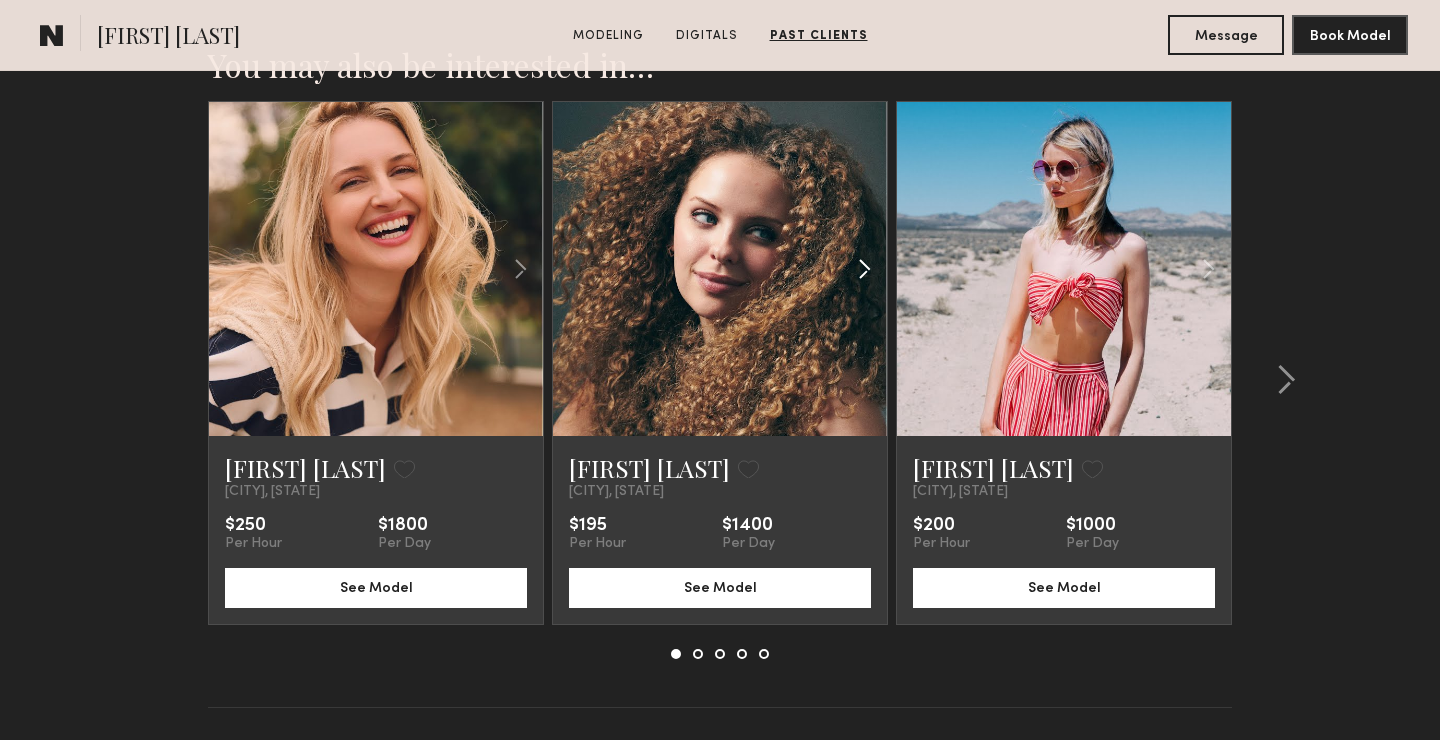 scroll, scrollTop: 4374, scrollLeft: 0, axis: vertical 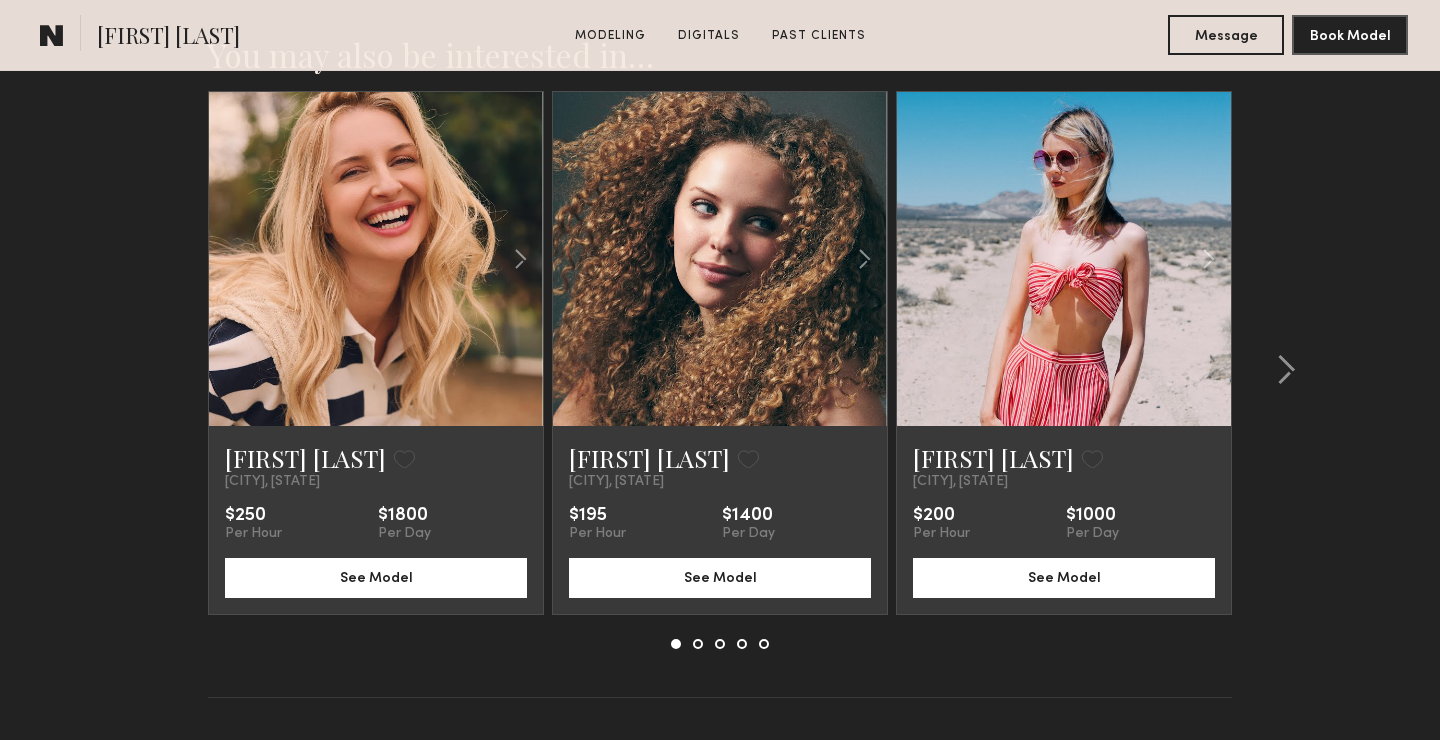 click on "[FIRST] [LAST]" 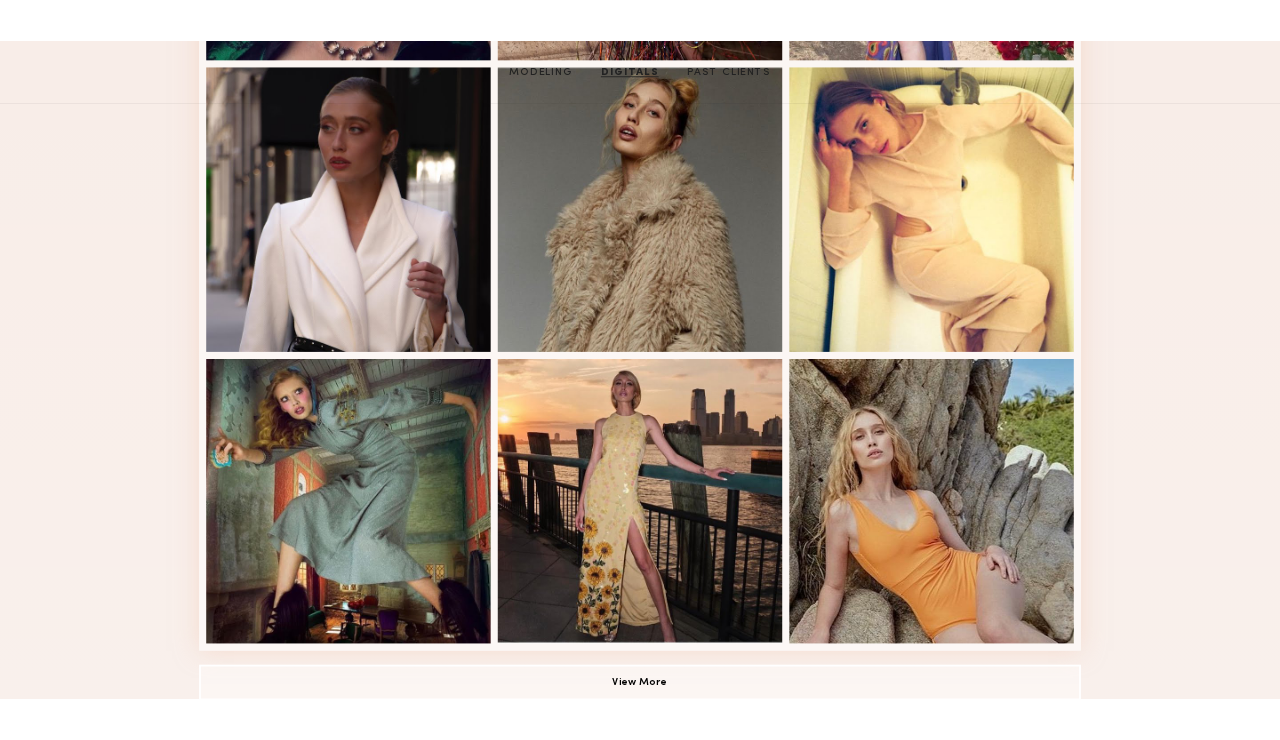 scroll, scrollTop: 0, scrollLeft: 0, axis: both 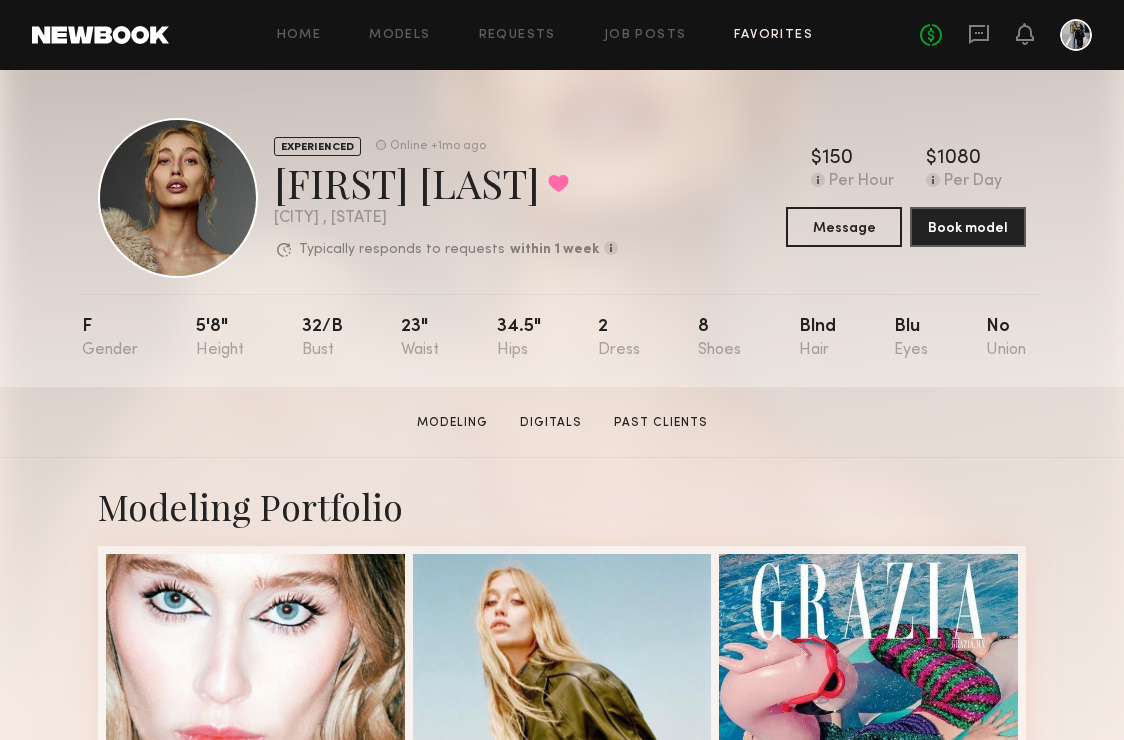 click on "Favorites" 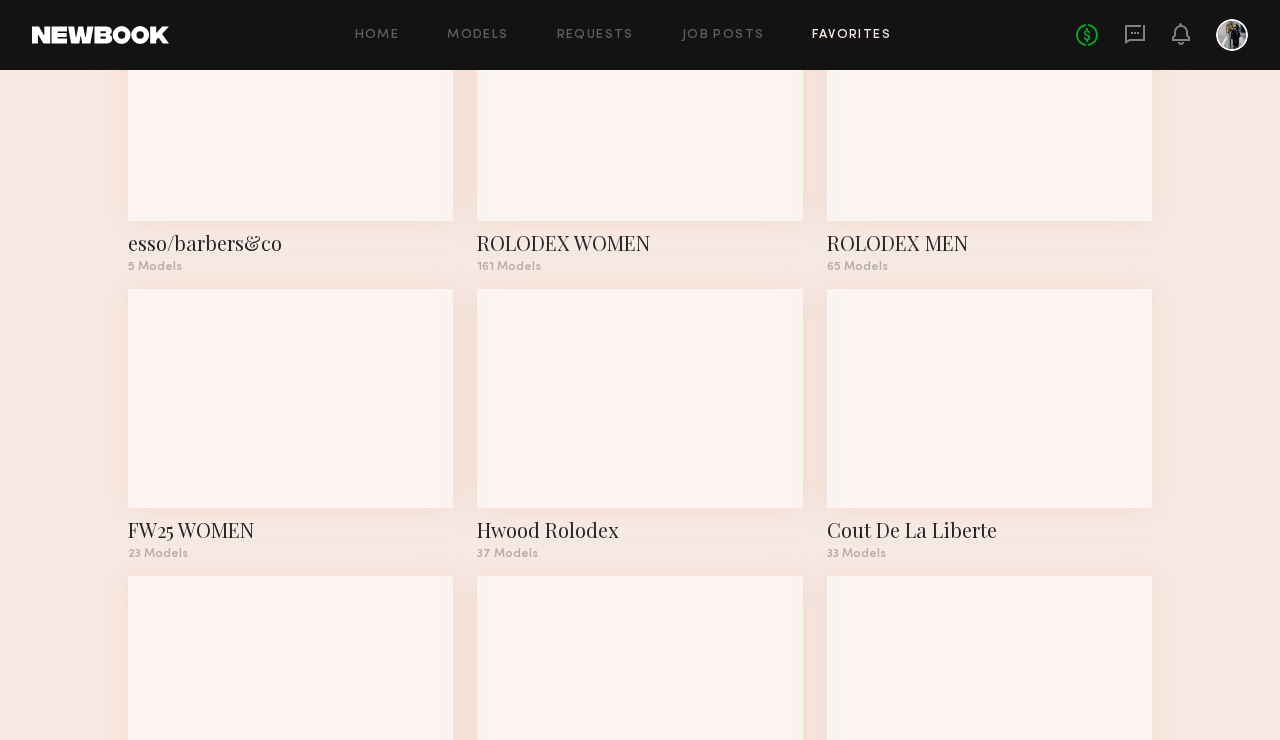 scroll, scrollTop: 493, scrollLeft: 0, axis: vertical 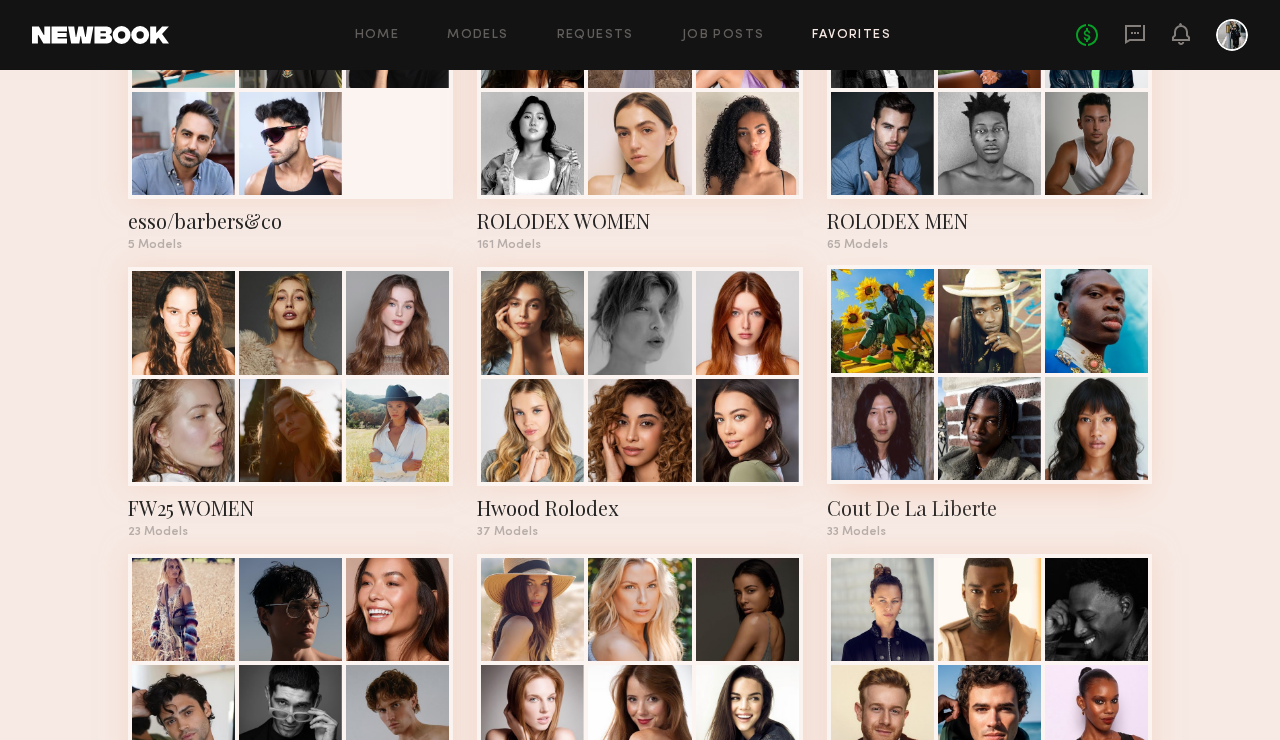 click 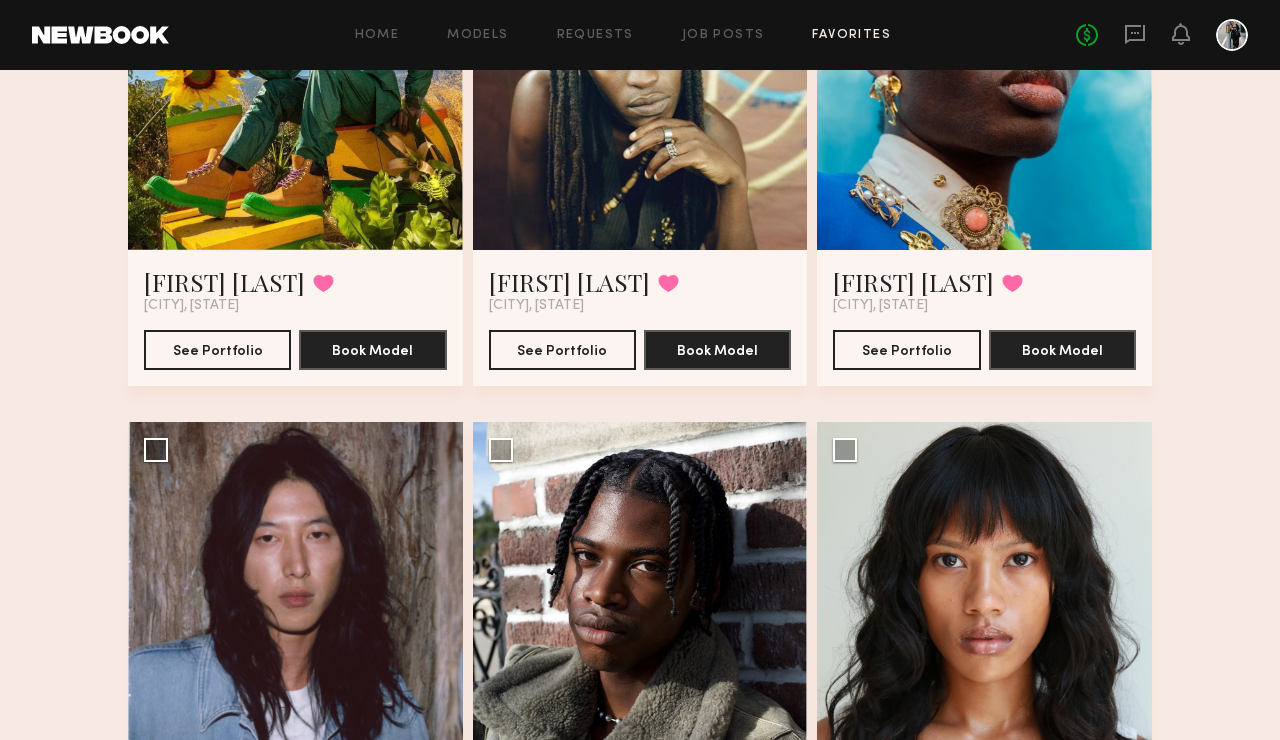 scroll, scrollTop: 657, scrollLeft: 0, axis: vertical 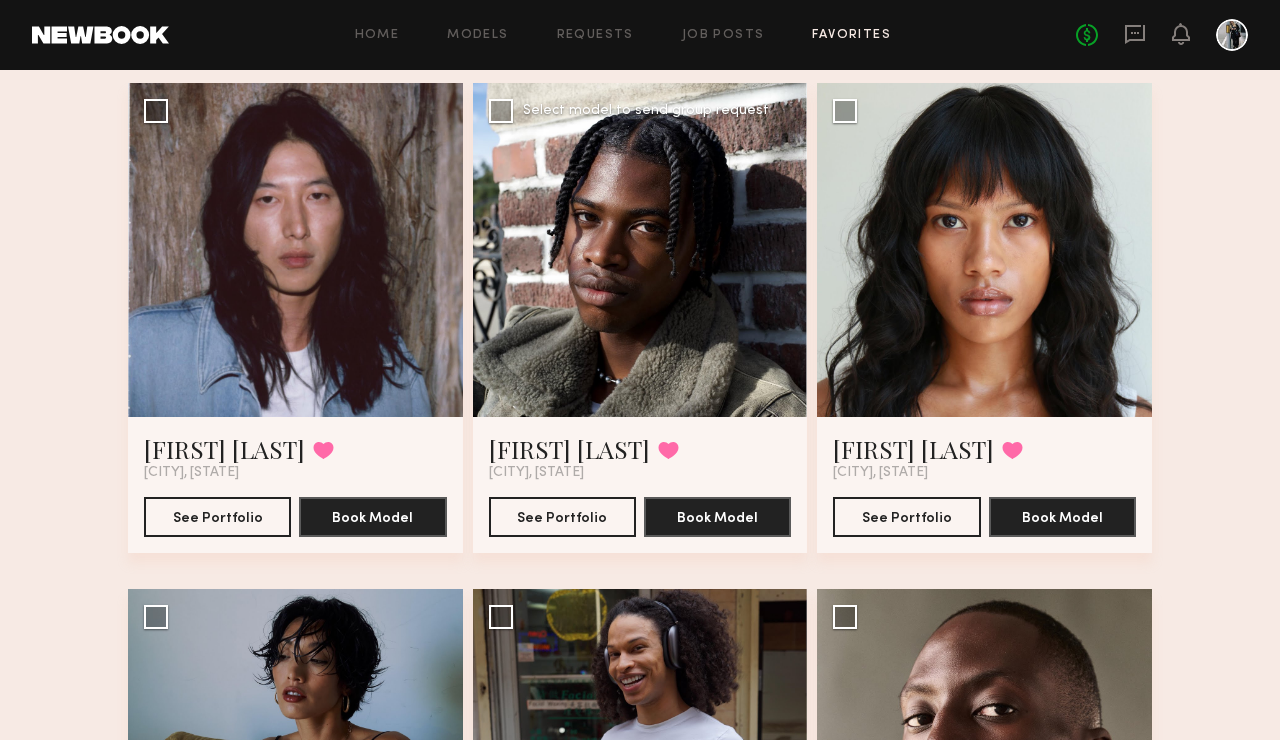 click 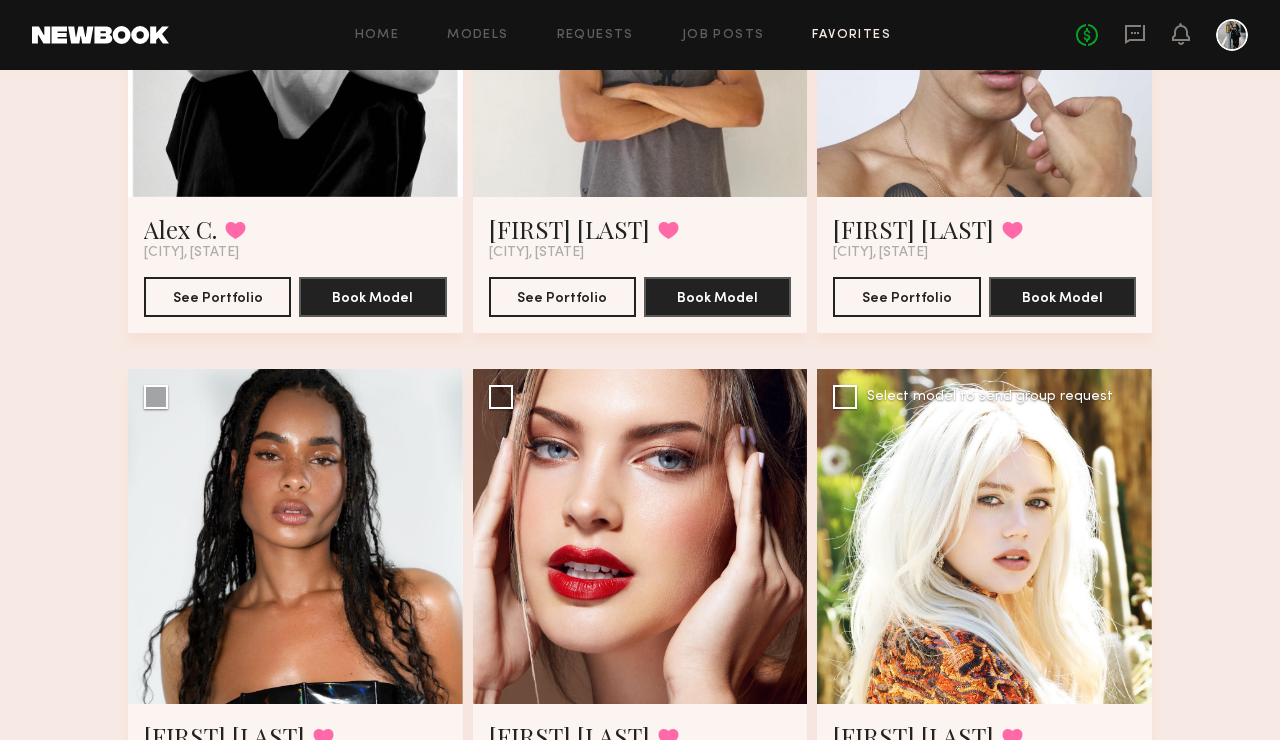 scroll, scrollTop: 4537, scrollLeft: 0, axis: vertical 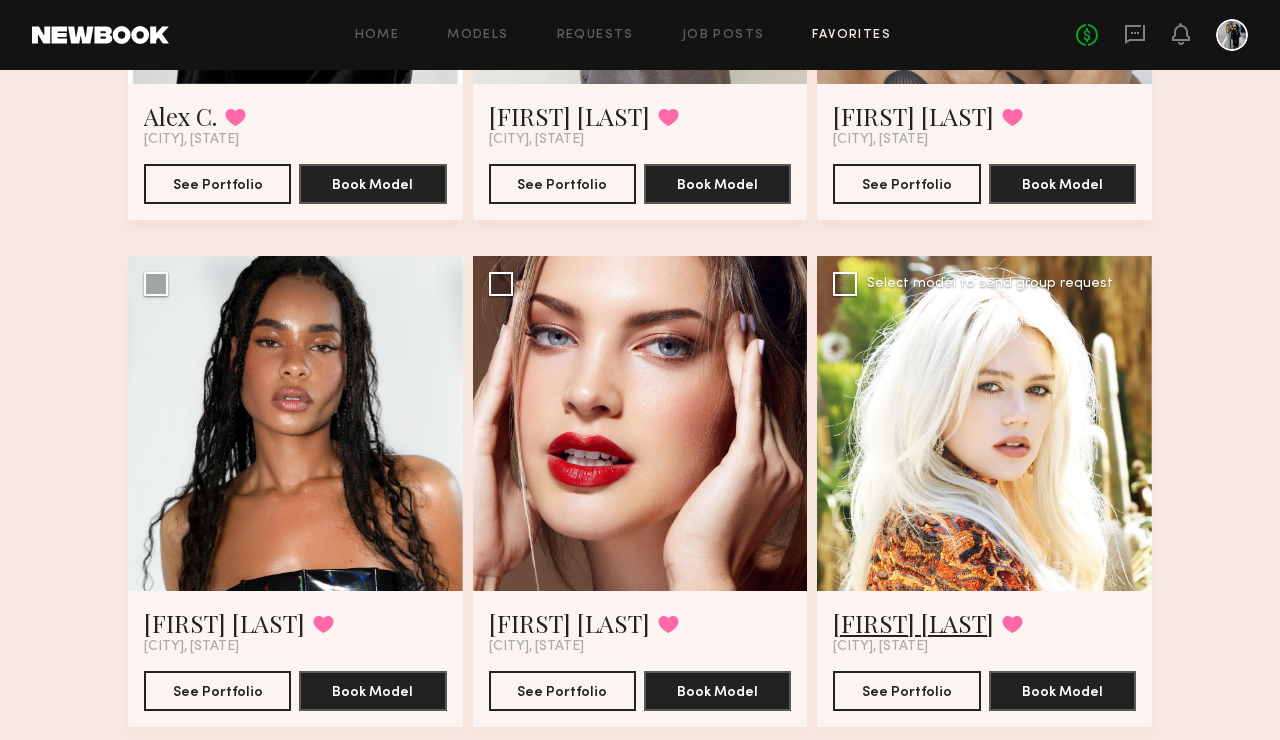 click on "Brielle S." 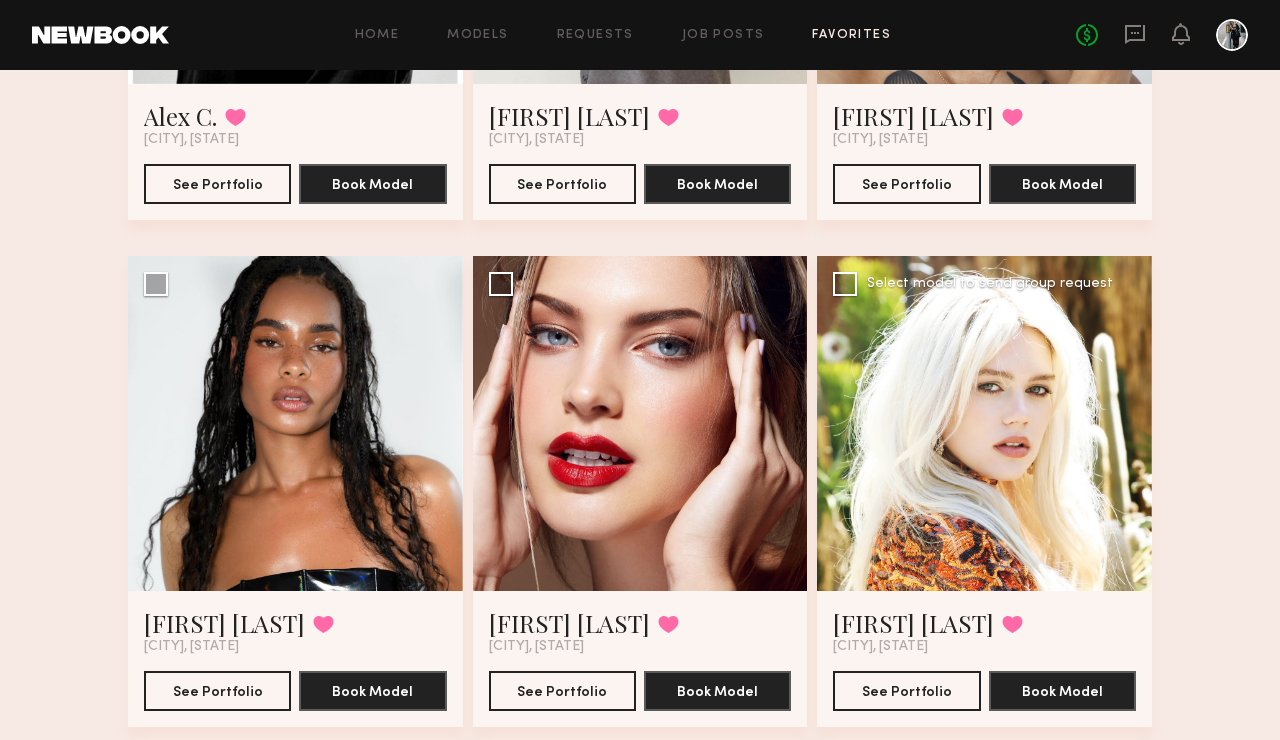 click 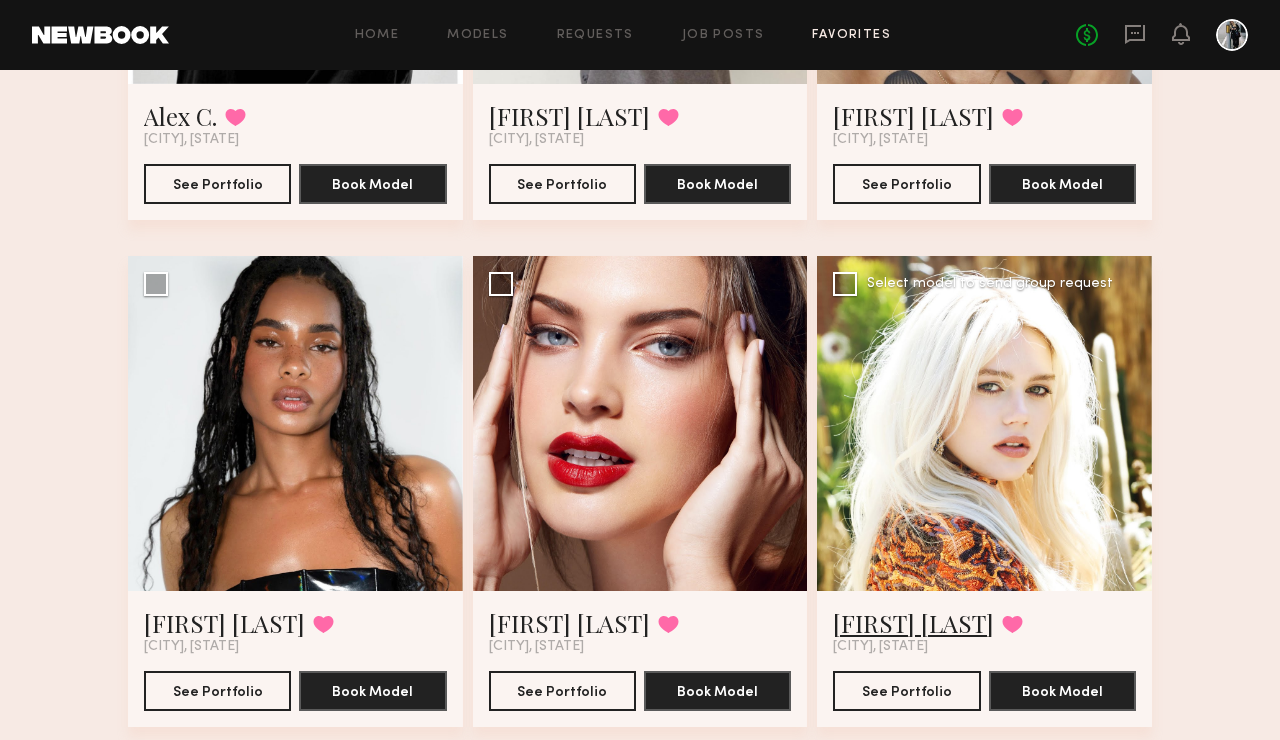 click on "Brielle S." 